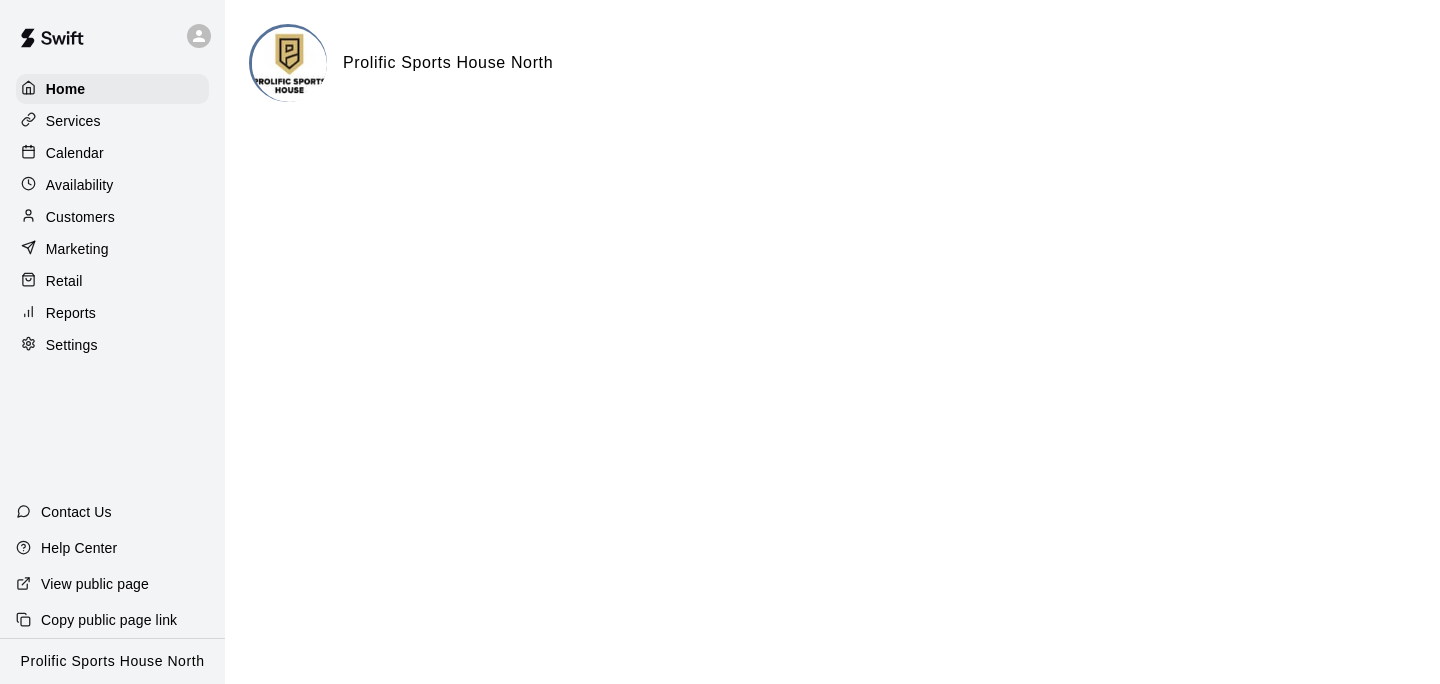scroll, scrollTop: 0, scrollLeft: 0, axis: both 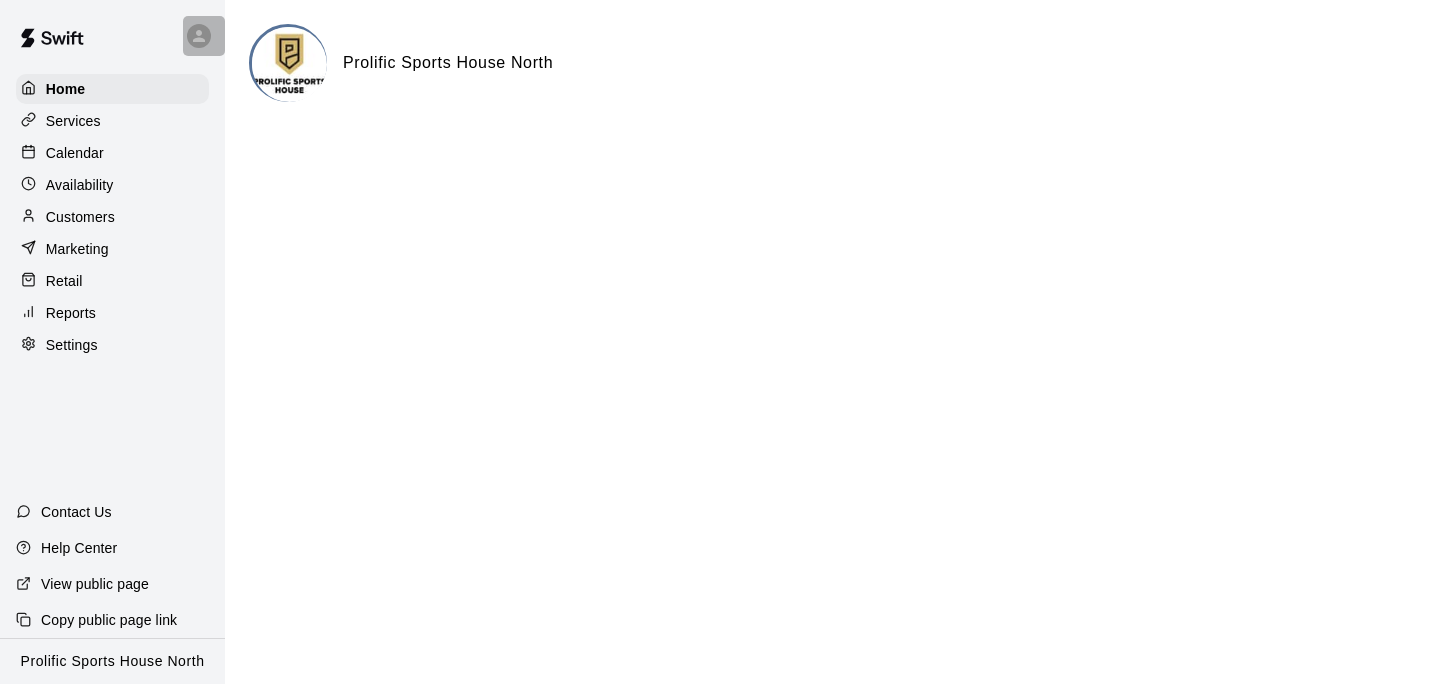 click at bounding box center (204, 36) 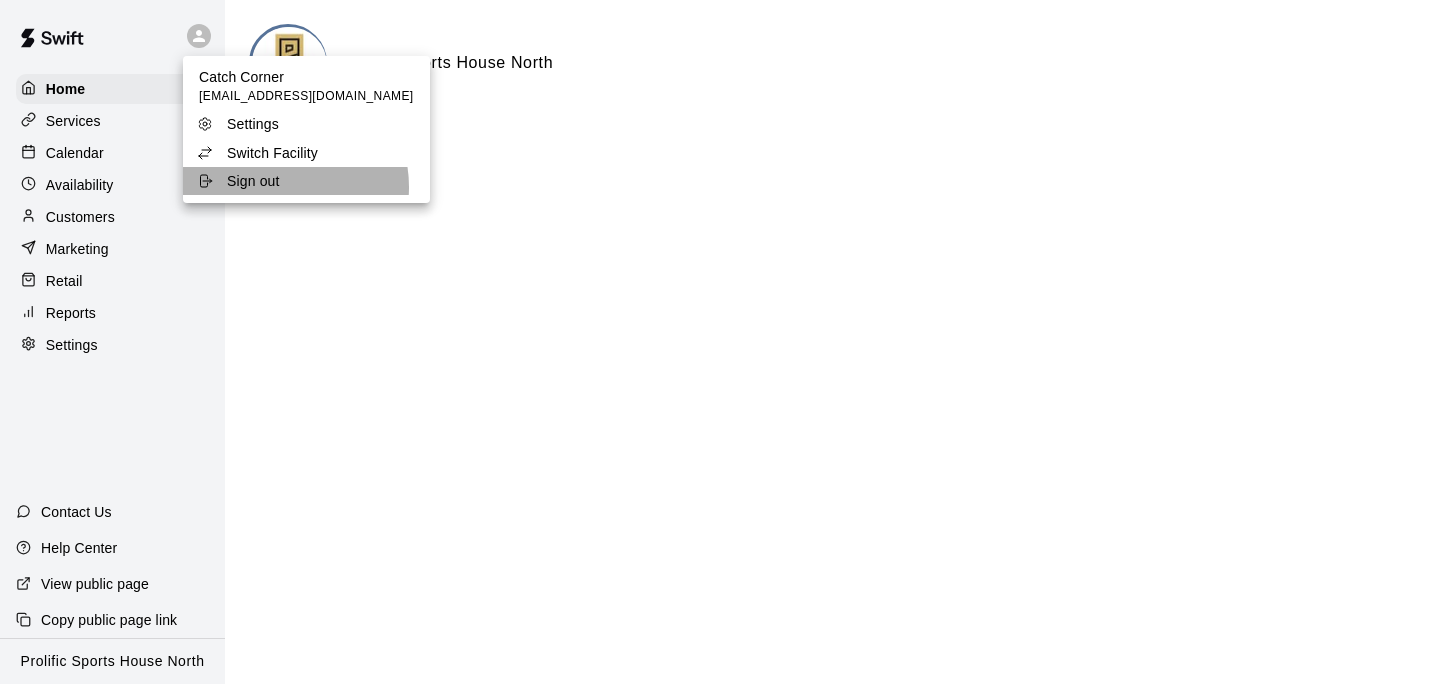 click on "Sign out" at bounding box center (253, 181) 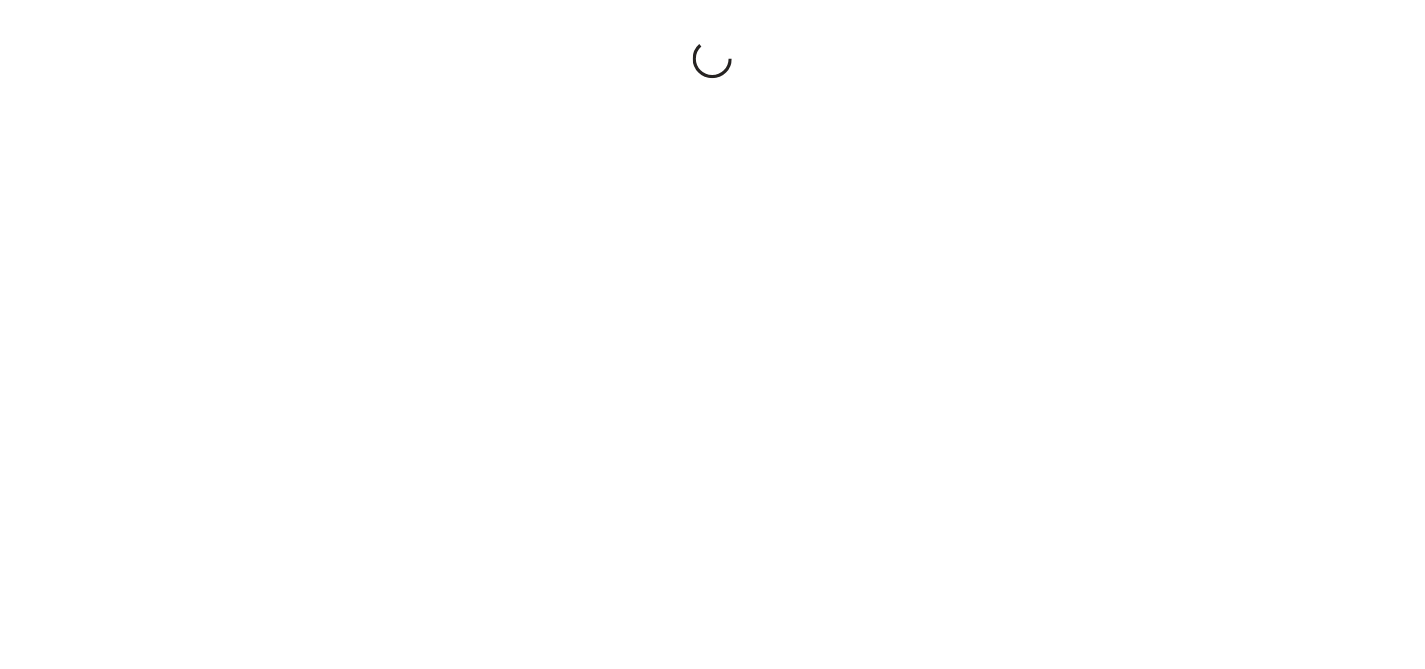 scroll, scrollTop: 0, scrollLeft: 0, axis: both 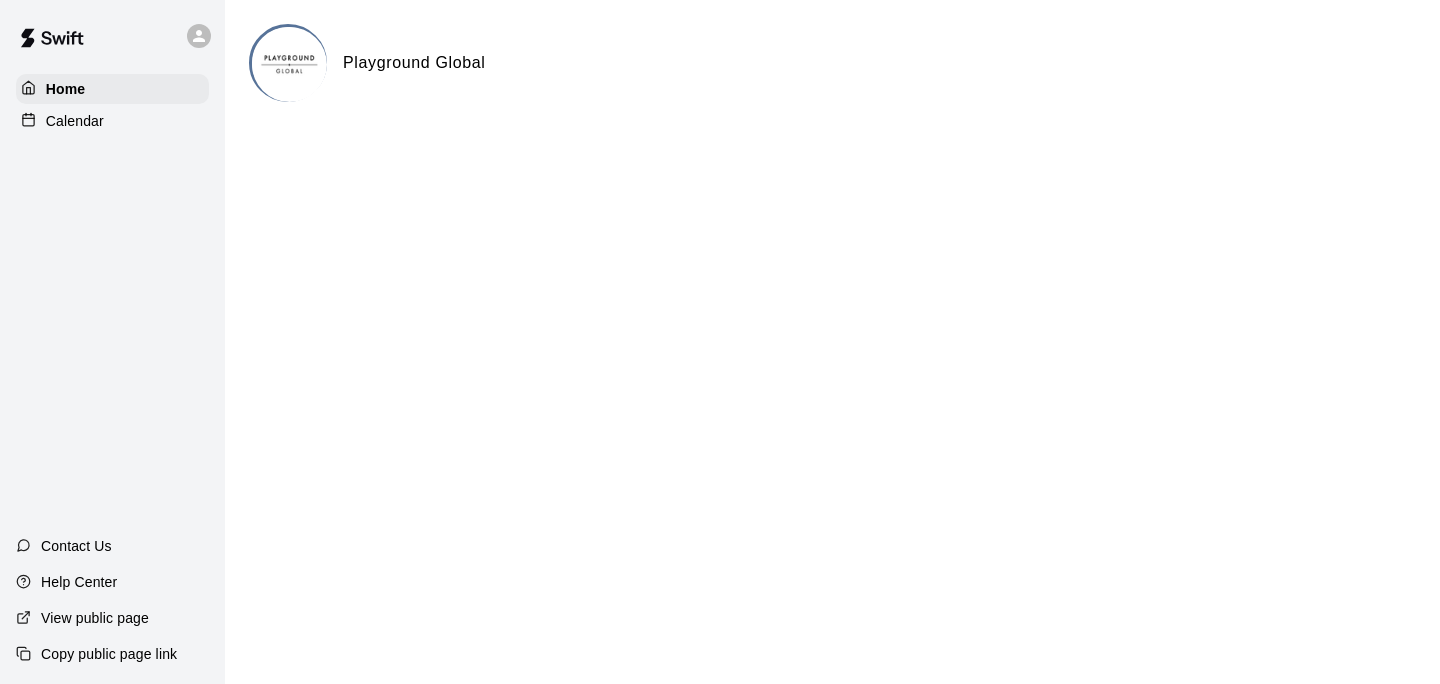 click on "Home Calendar Contact Us Help Center View public page Copy public page link" at bounding box center [112, 342] 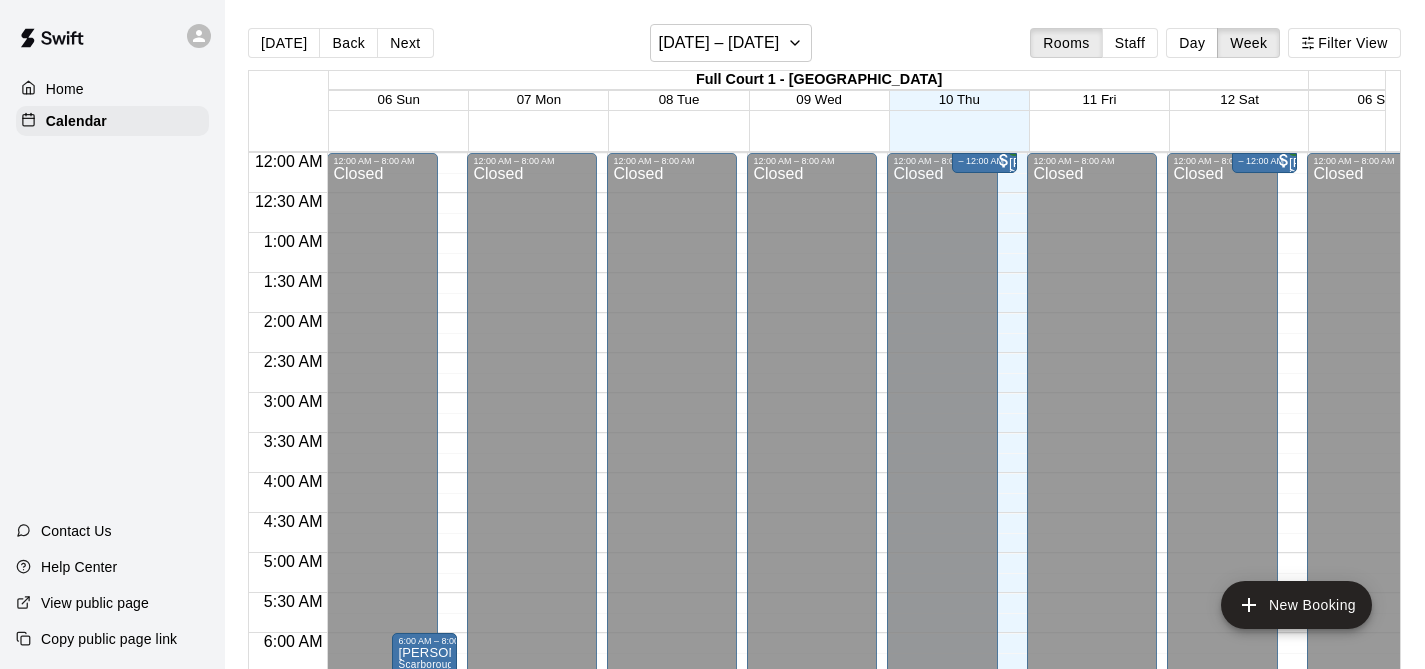 scroll, scrollTop: 738, scrollLeft: 0, axis: vertical 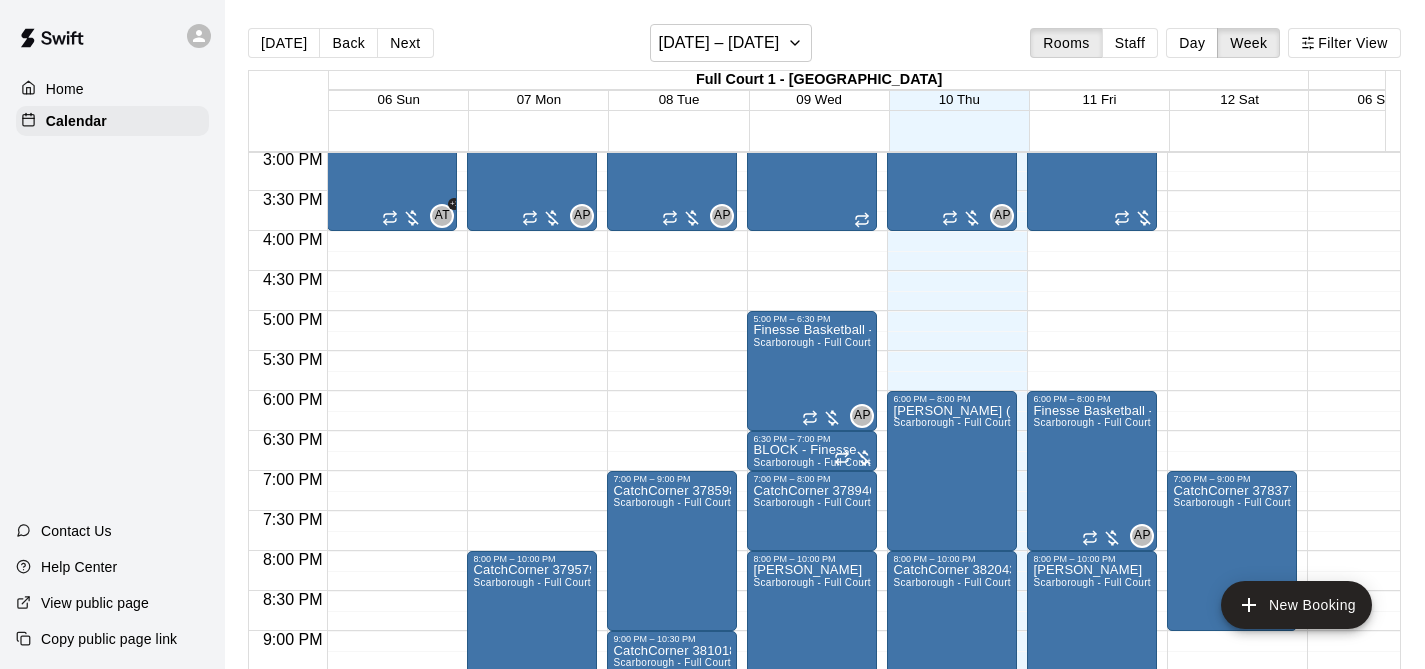 click on "Bogs Pascual (Bayan Basketball Club)" at bounding box center [952, 411] 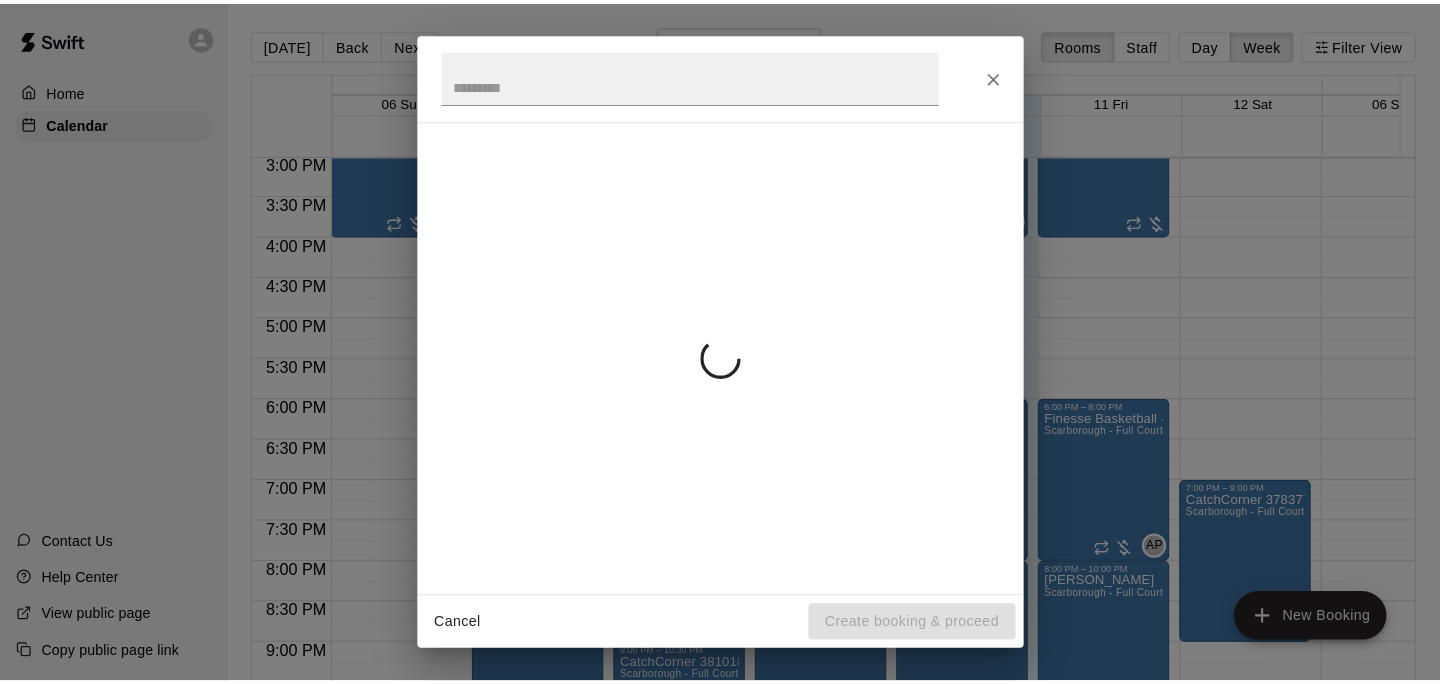 scroll, scrollTop: 1382, scrollLeft: 0, axis: vertical 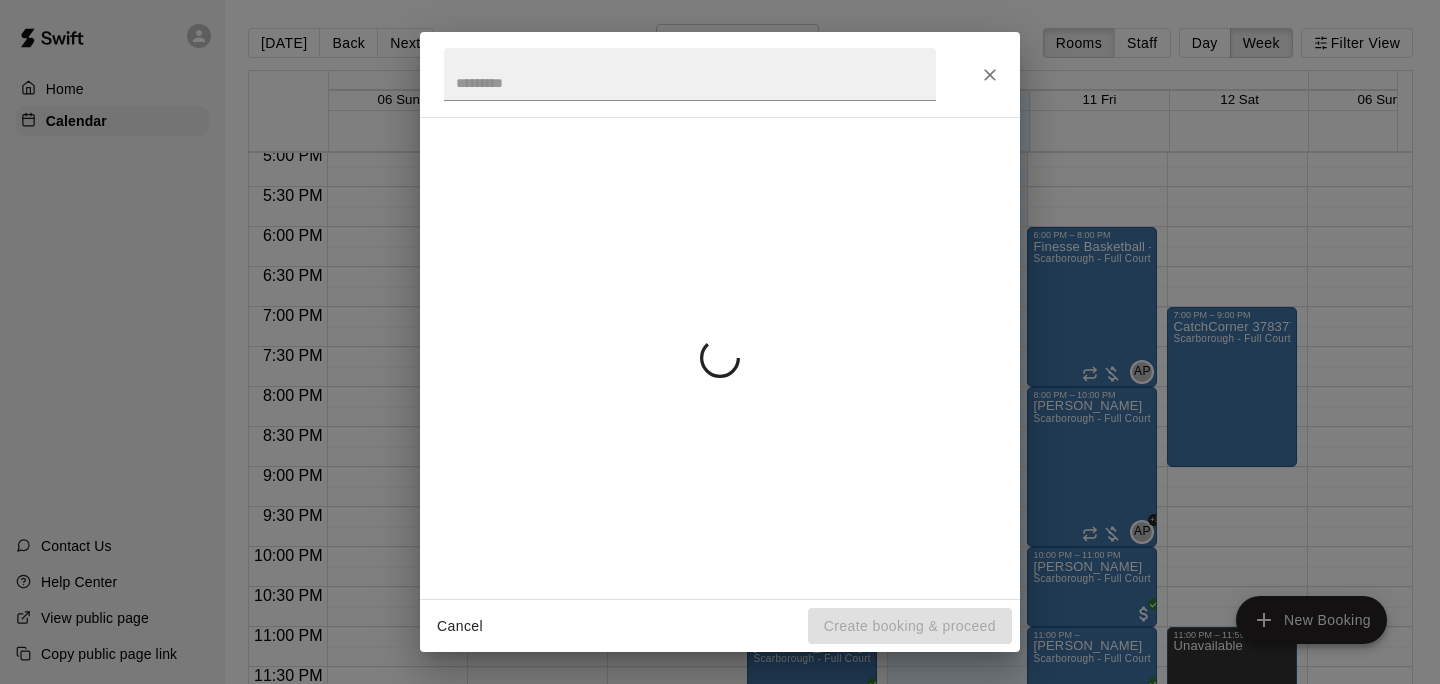 click at bounding box center [720, 358] 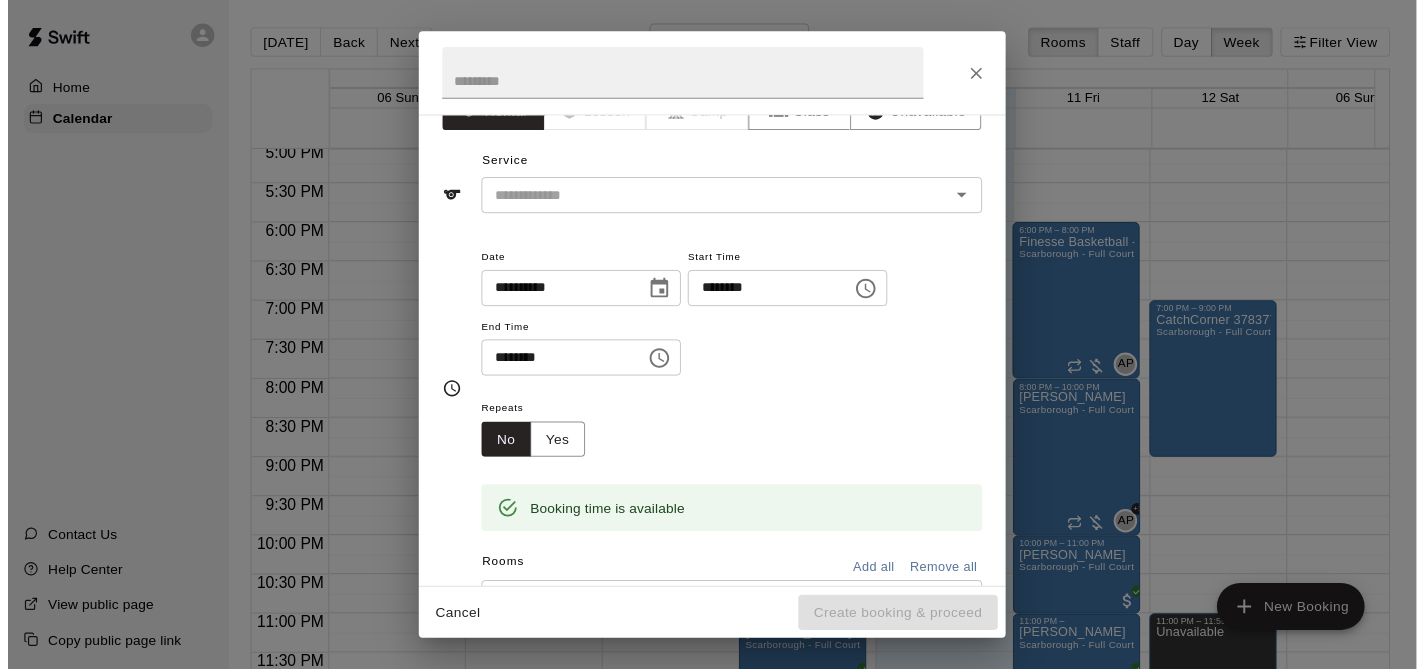 scroll, scrollTop: 0, scrollLeft: 0, axis: both 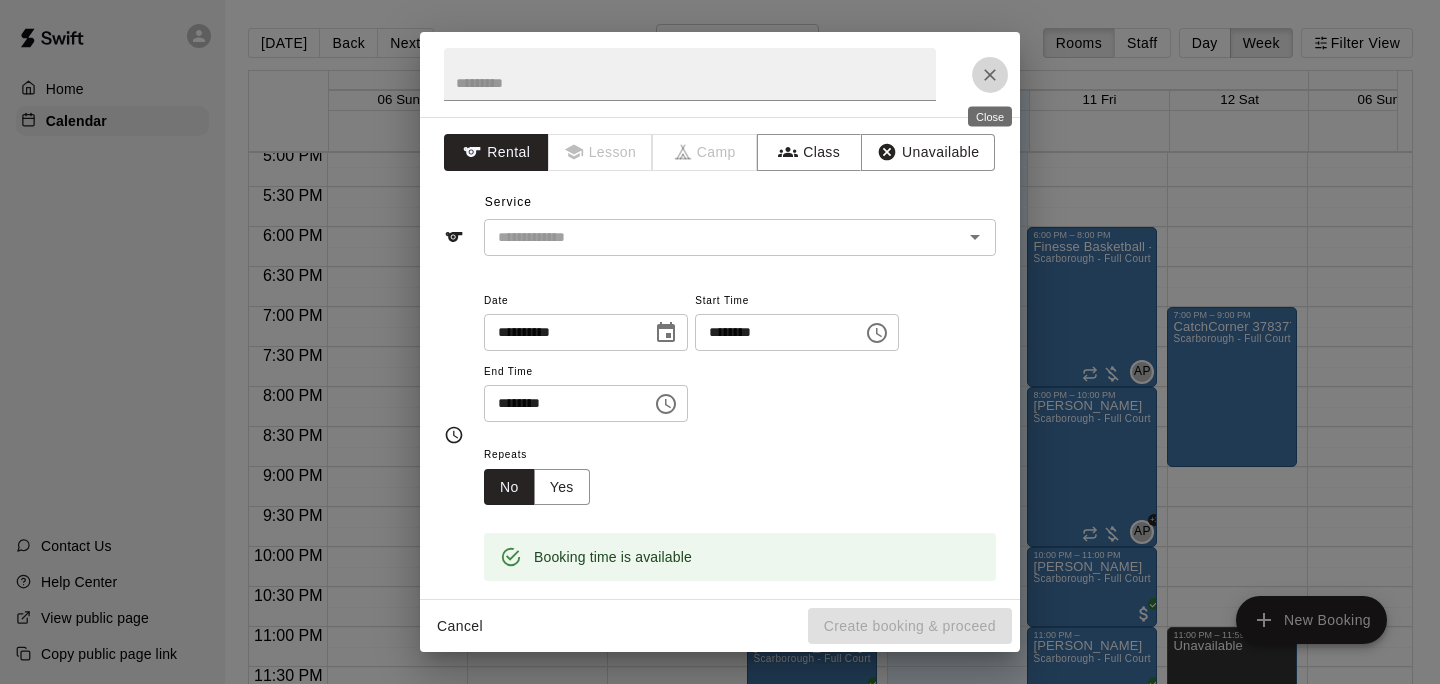 drag, startPoint x: 981, startPoint y: 67, endPoint x: 1006, endPoint y: 82, distance: 29.15476 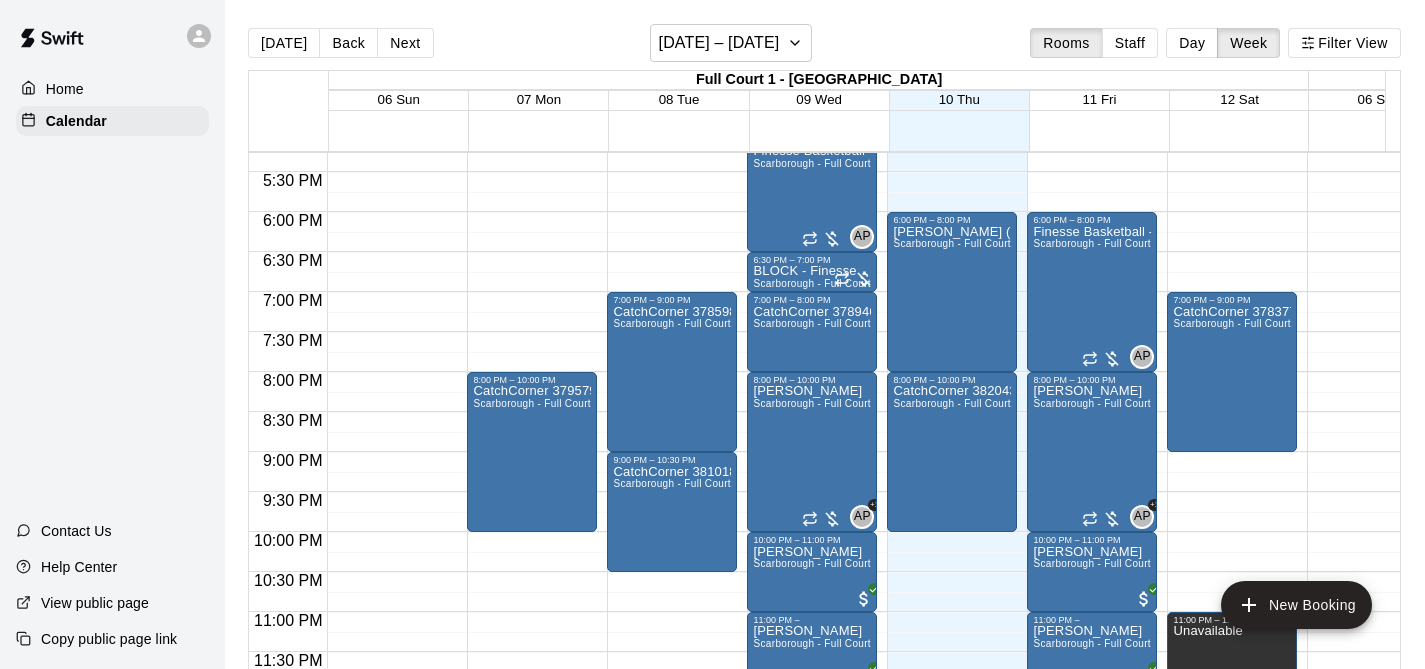 click on "Today Back Next July 06 – 12 Rooms Staff Day Week Filter View" at bounding box center [824, 47] 